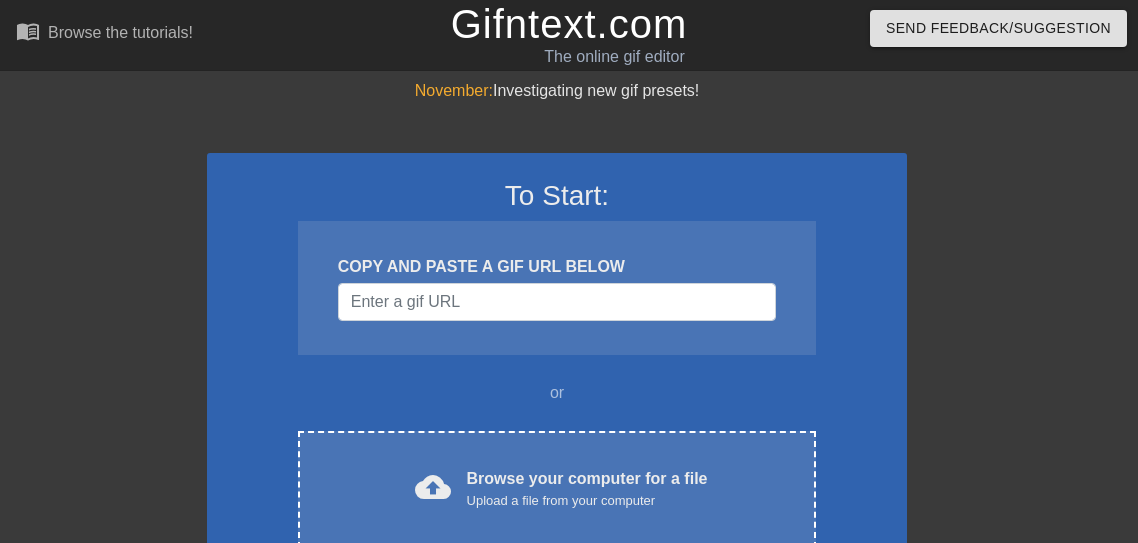 scroll, scrollTop: 0, scrollLeft: 0, axis: both 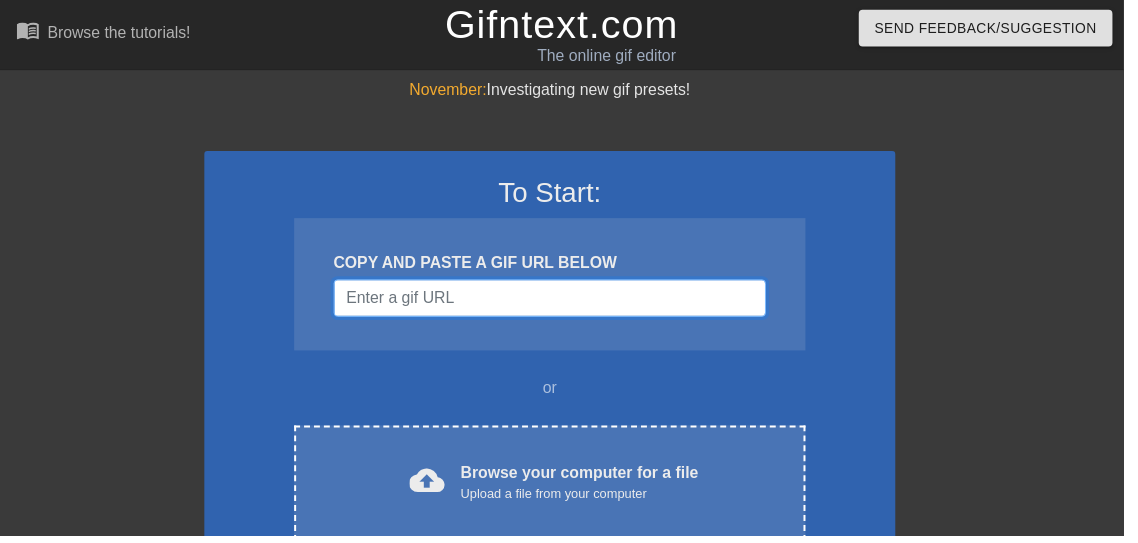 click at bounding box center [557, 302] 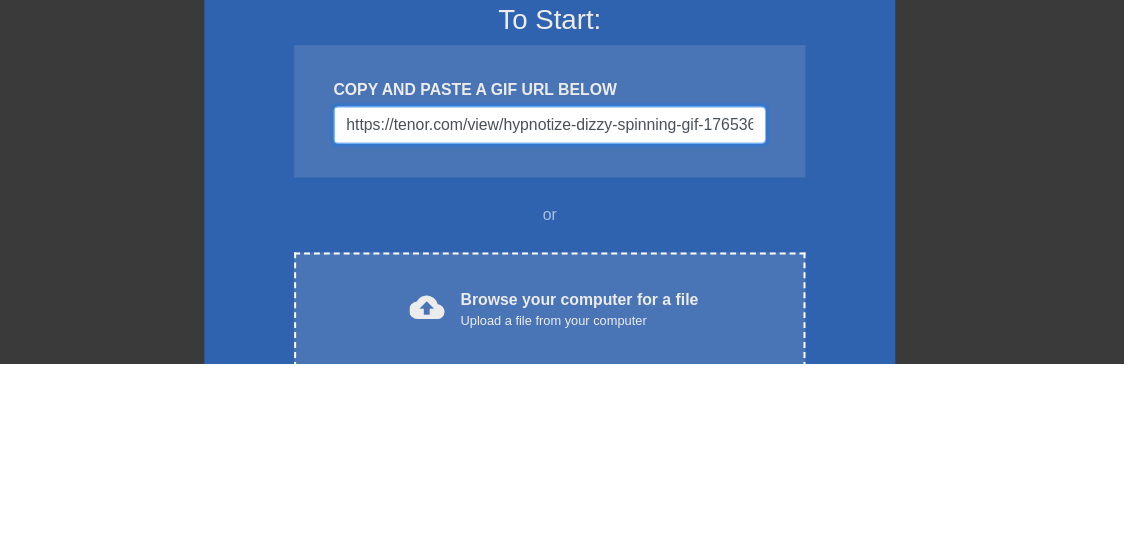 scroll, scrollTop: 0, scrollLeft: 30, axis: horizontal 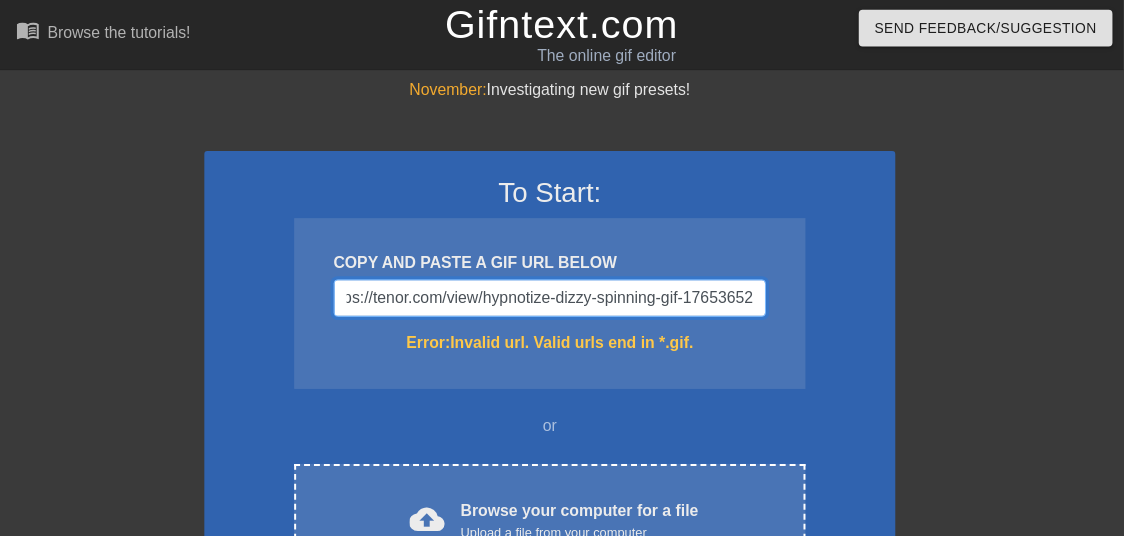 click on "https://tenor.com/view/hypnotize-dizzy-spinning-gif-17653652" at bounding box center (557, 302) 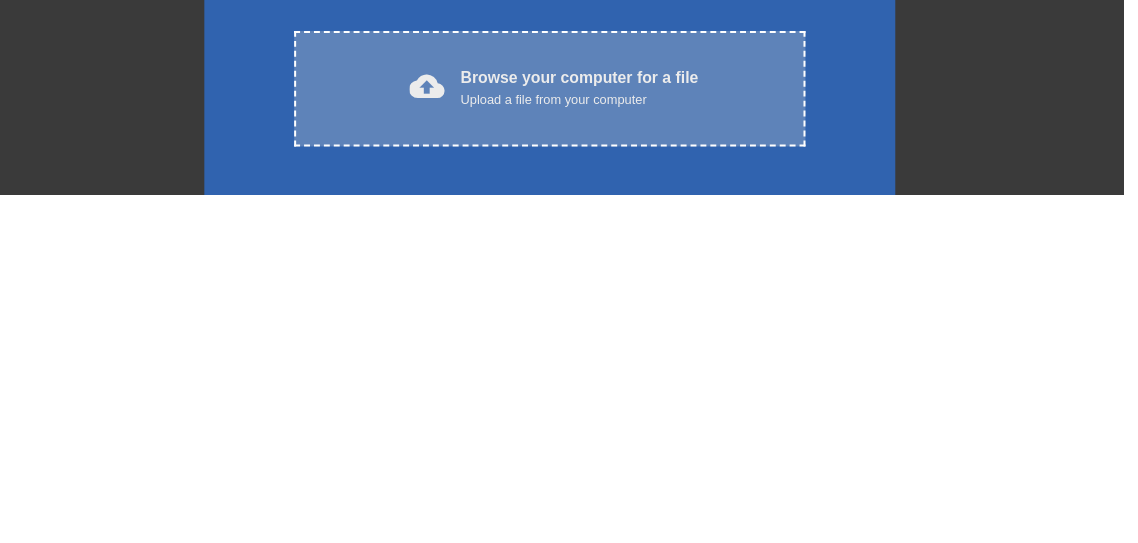 type on "https://tenor.com/view/hypnotize-dizzy-spinning-gif-17653652" 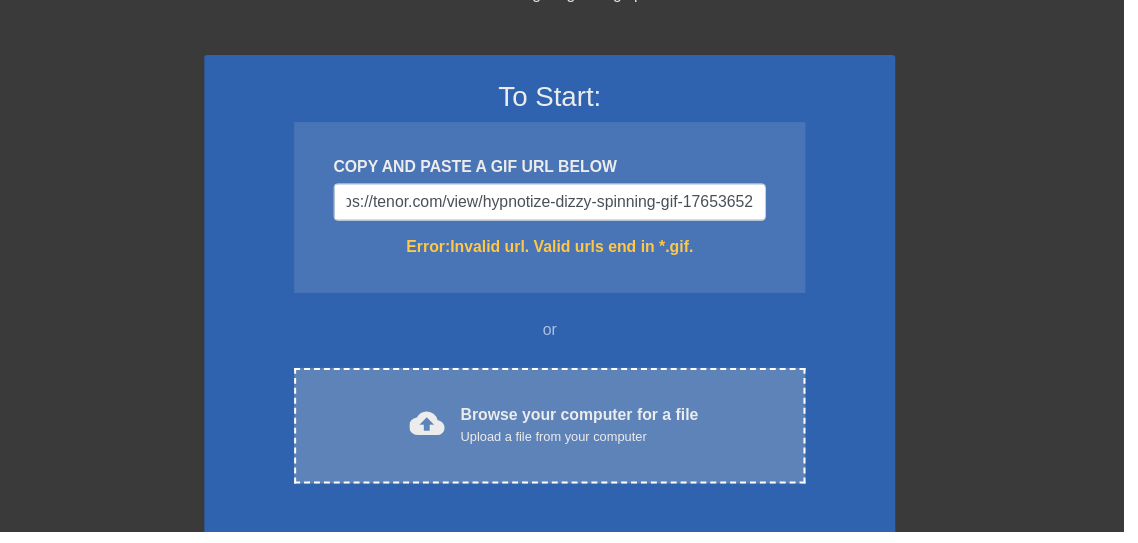 scroll, scrollTop: 0, scrollLeft: 0, axis: both 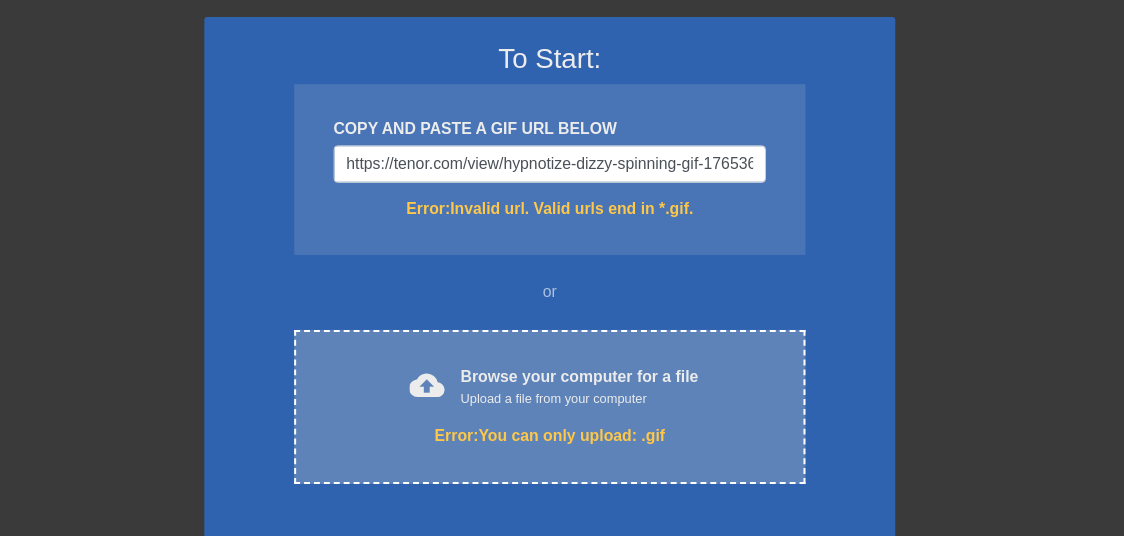 click on "cloud_upload Browse your computer for a file Upload a file from your computer Error:  You can only upload: .gif Choose files" at bounding box center (557, 412) 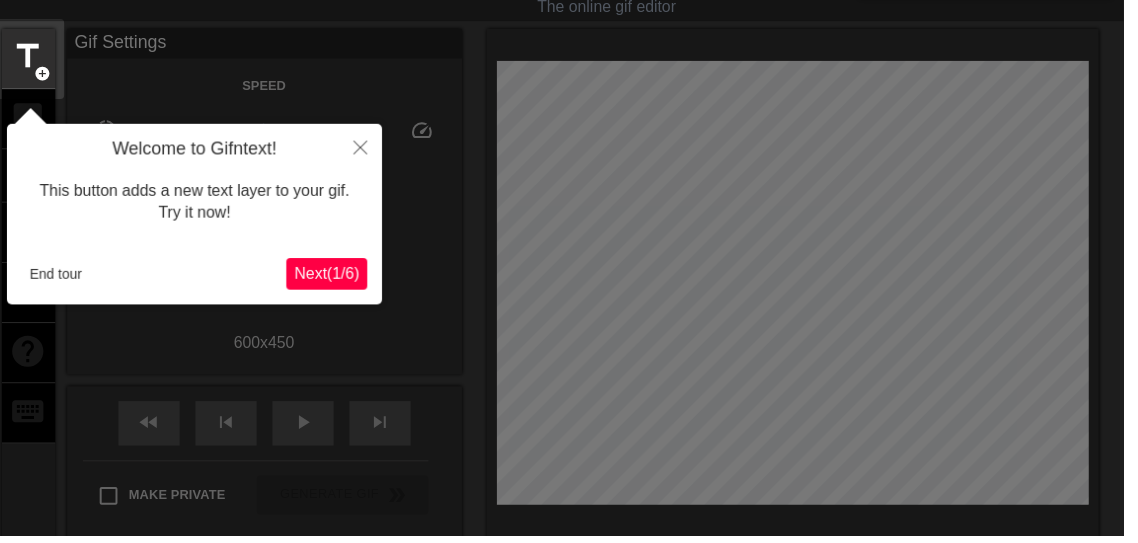 scroll, scrollTop: 53, scrollLeft: 0, axis: vertical 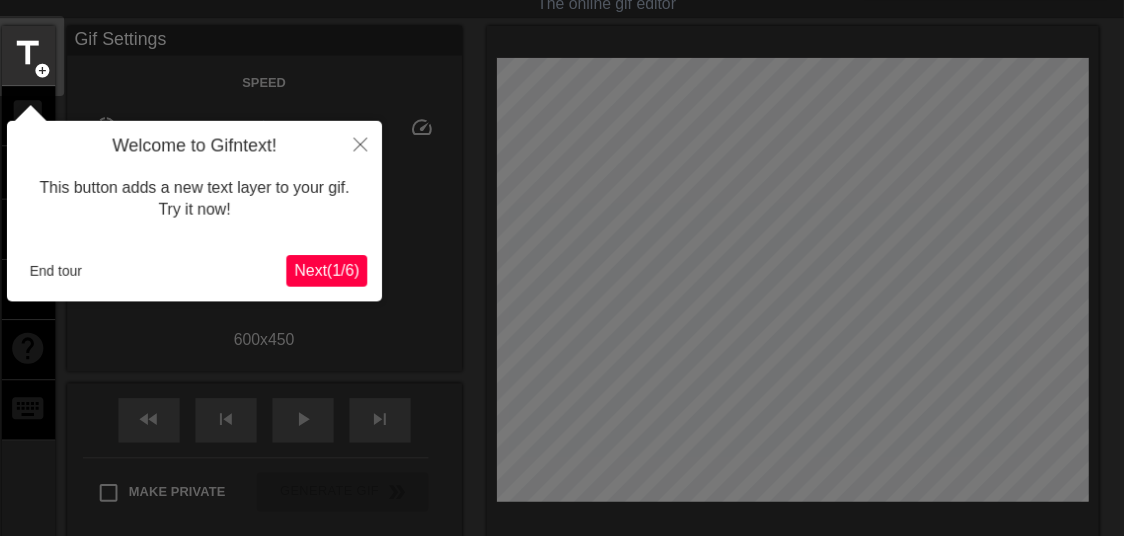 click on "Next  ( 1 / 6 )" at bounding box center [331, 273] 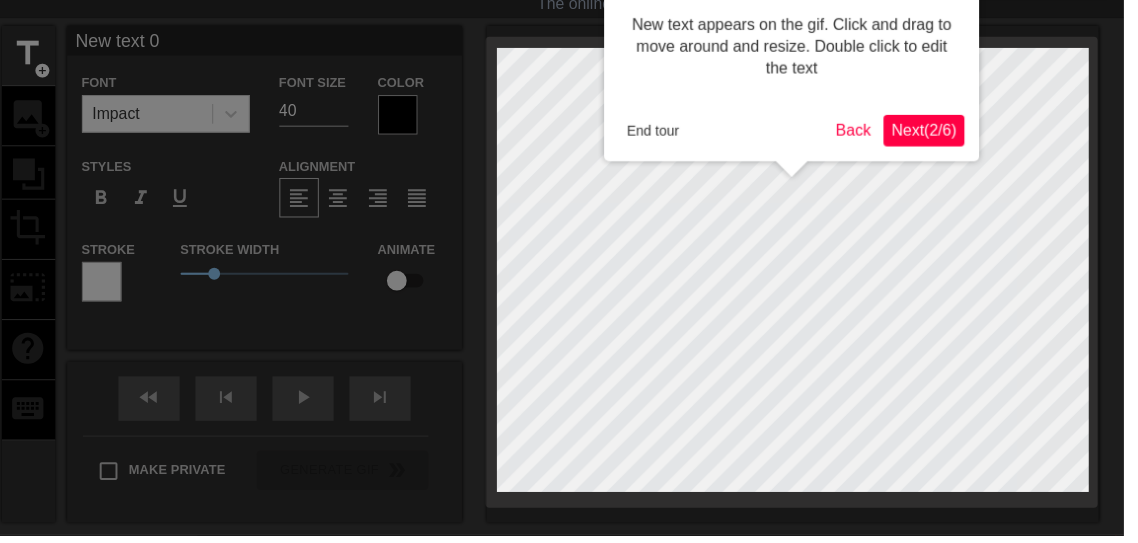 scroll, scrollTop: 0, scrollLeft: 0, axis: both 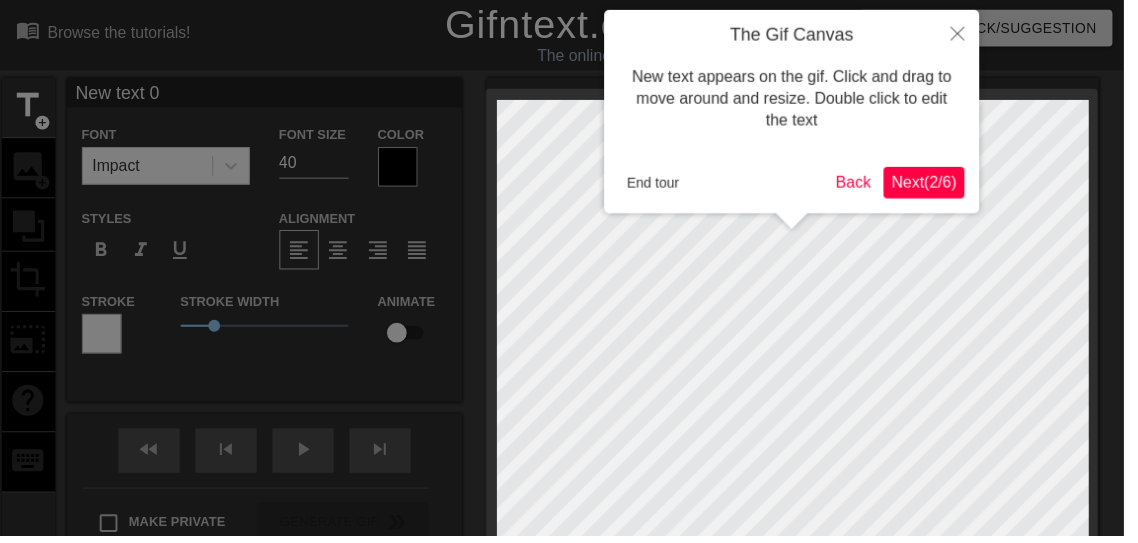 click on "Next  ( 2 / 6 )" at bounding box center (936, 184) 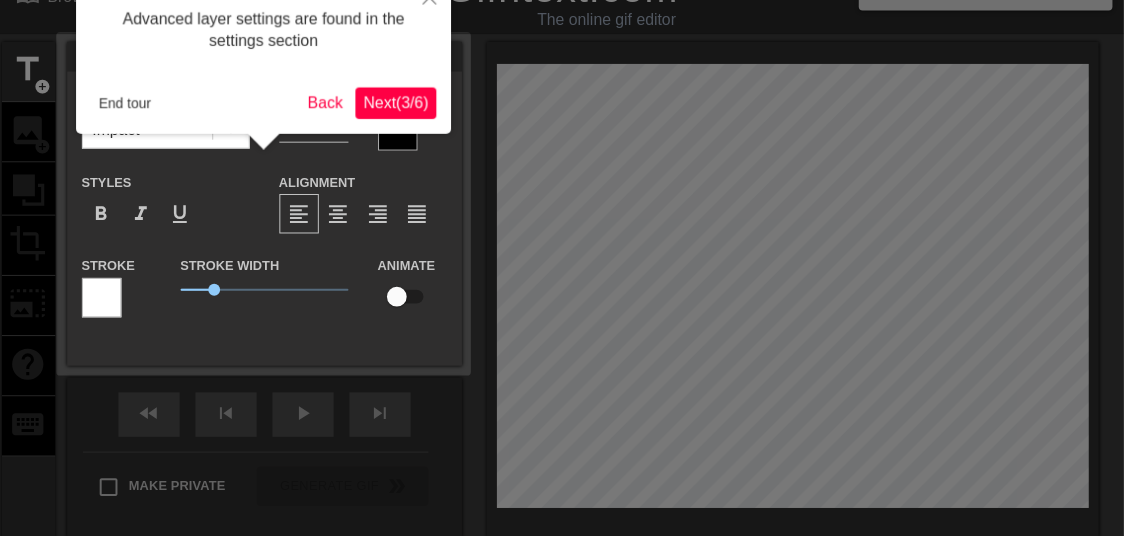 scroll, scrollTop: 48, scrollLeft: 0, axis: vertical 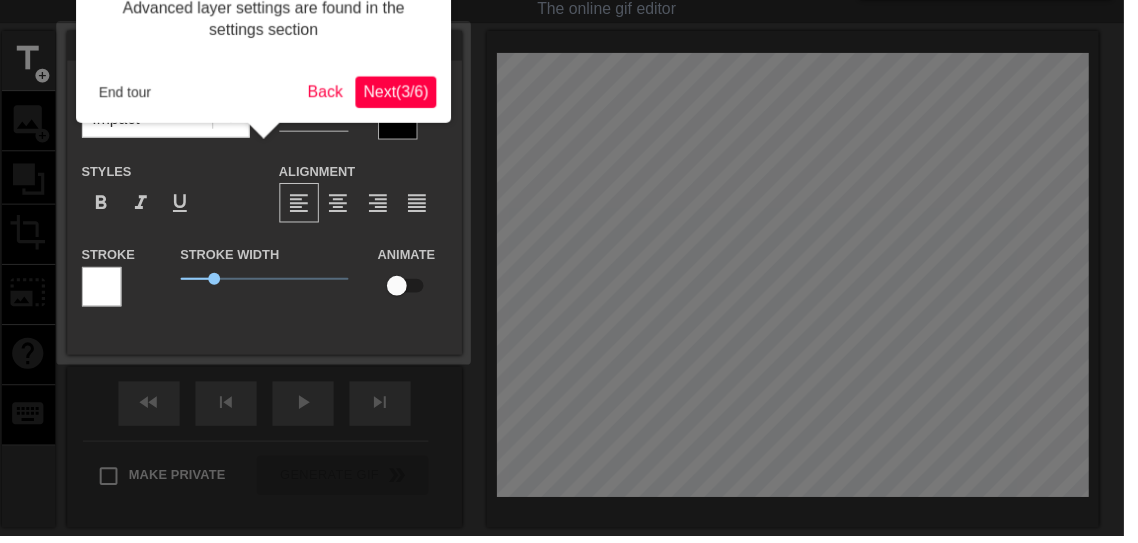 click on "Next  ( 3 / 6 )" at bounding box center (401, 92) 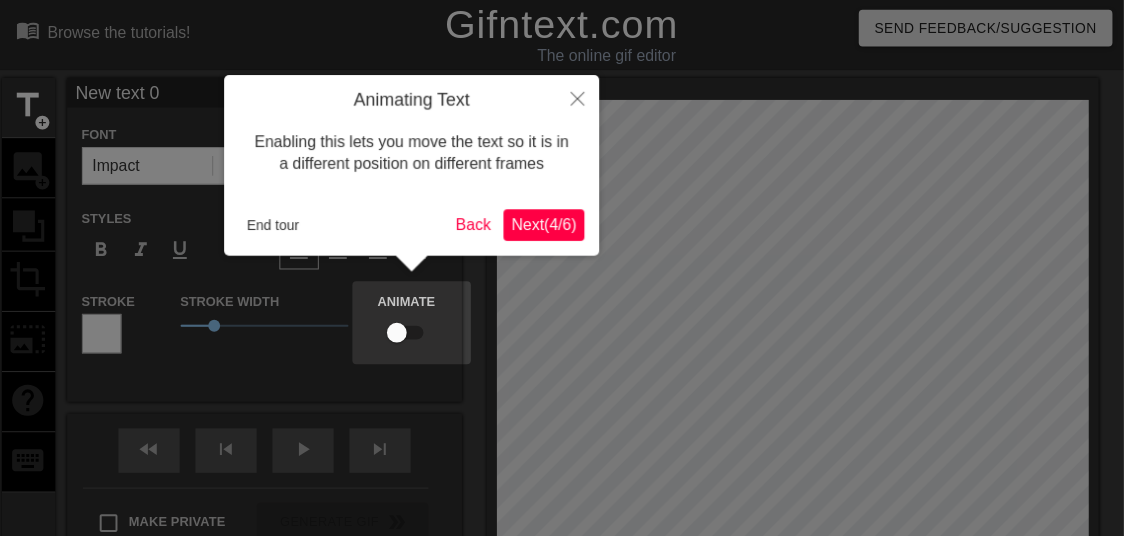 click on "Next  ( 4 / 6 )" at bounding box center [551, 227] 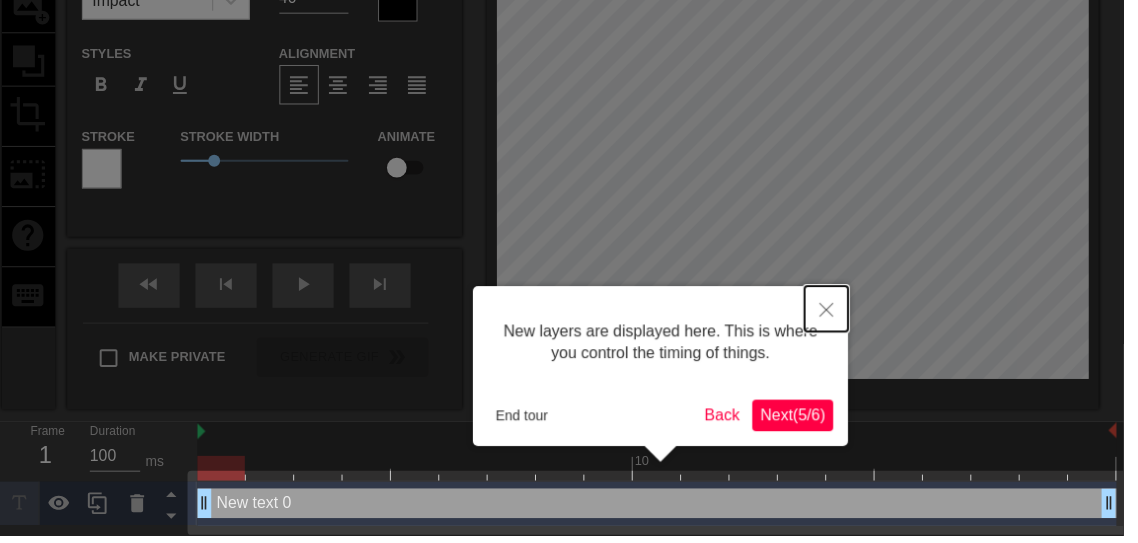 click at bounding box center (837, 313) 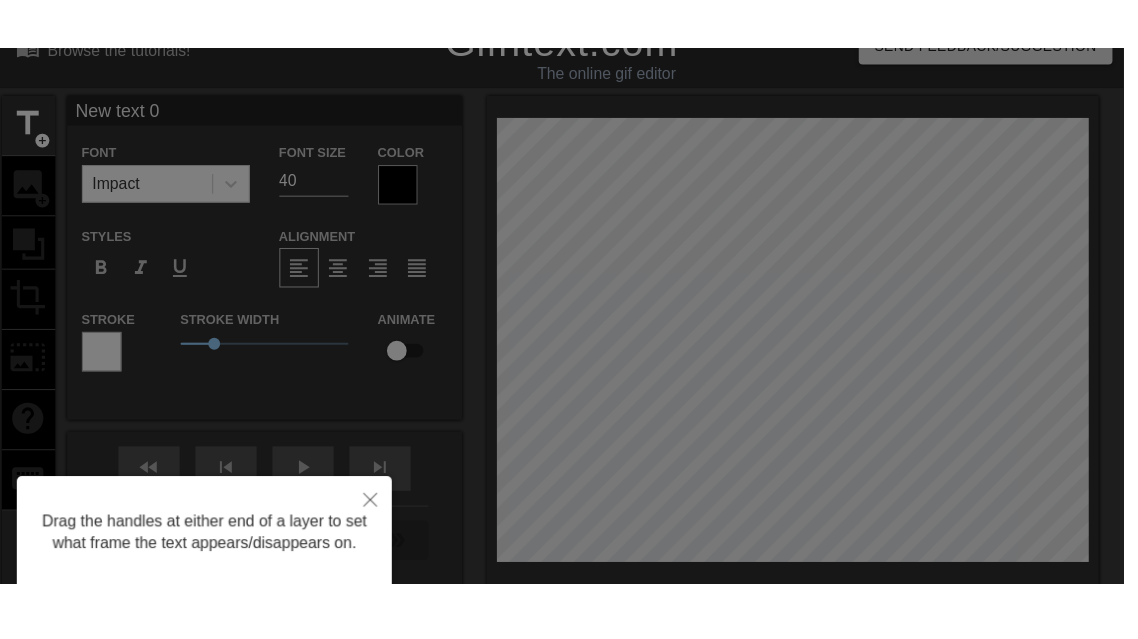 scroll, scrollTop: 0, scrollLeft: 0, axis: both 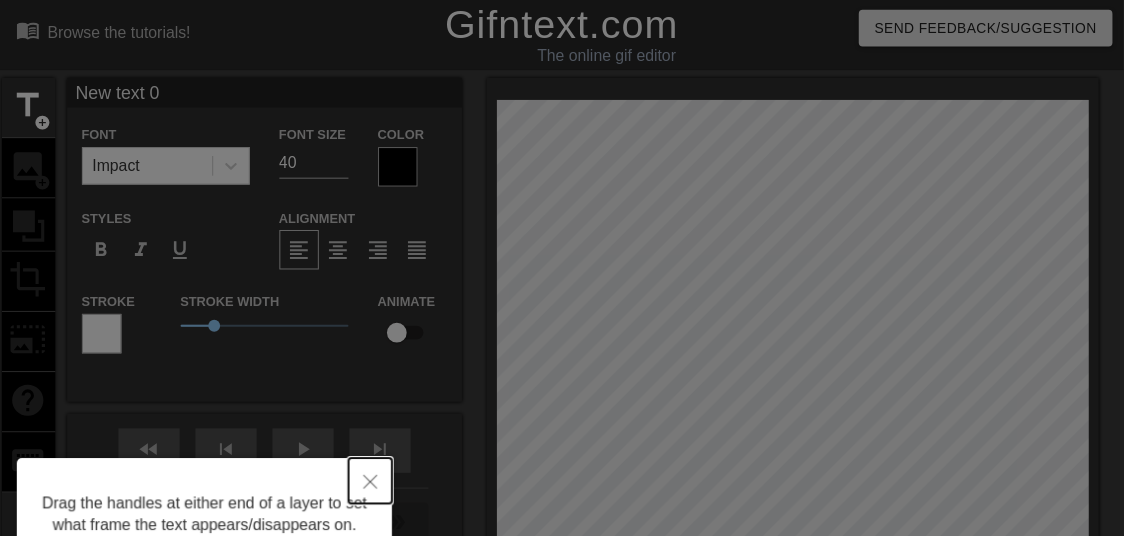 click at bounding box center (375, 487) 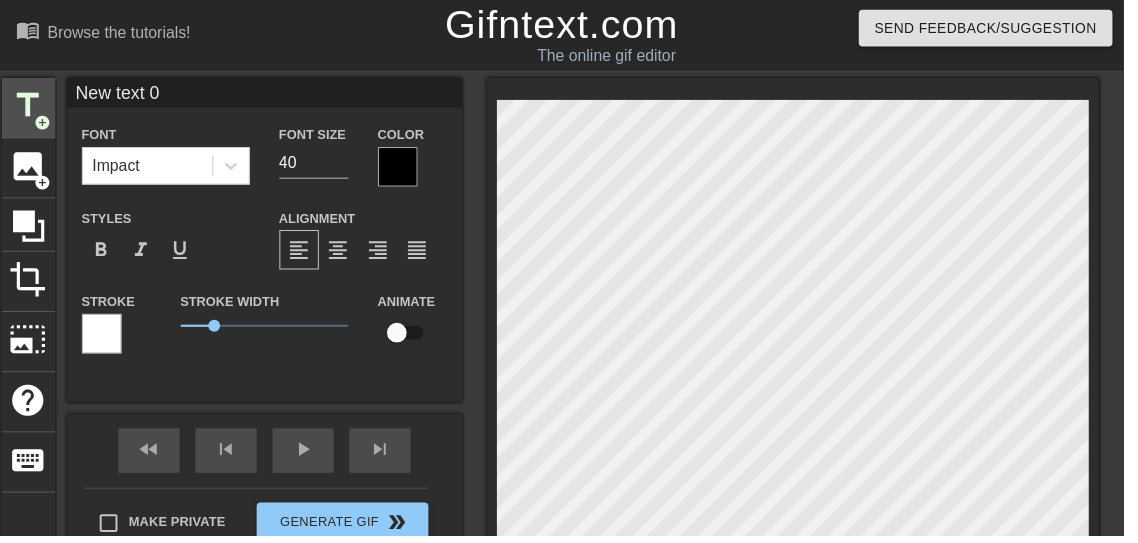 click on "title" at bounding box center [29, 107] 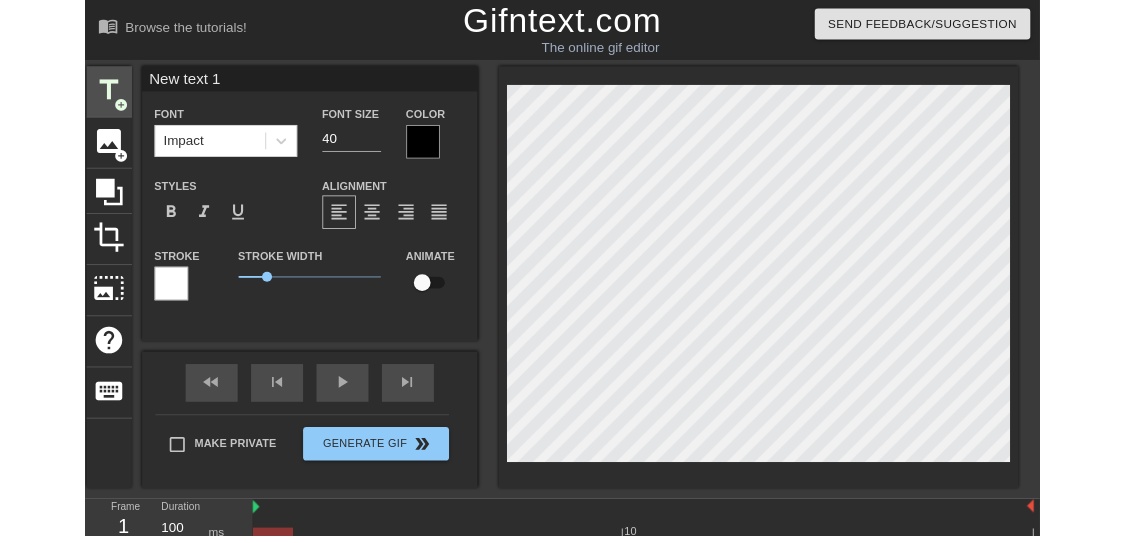 scroll, scrollTop: 0, scrollLeft: 2, axis: horizontal 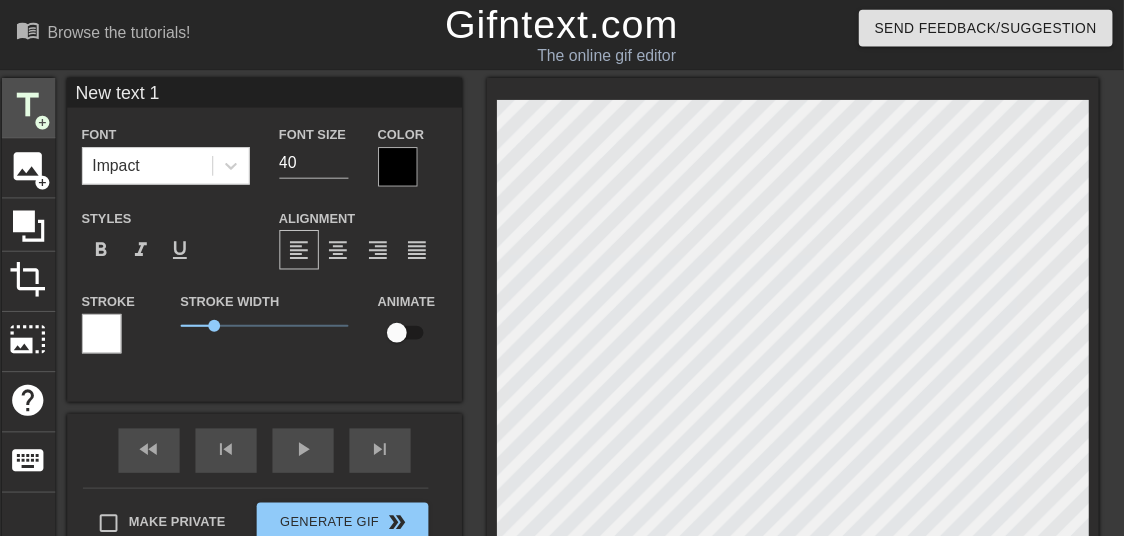 type on "New te1" 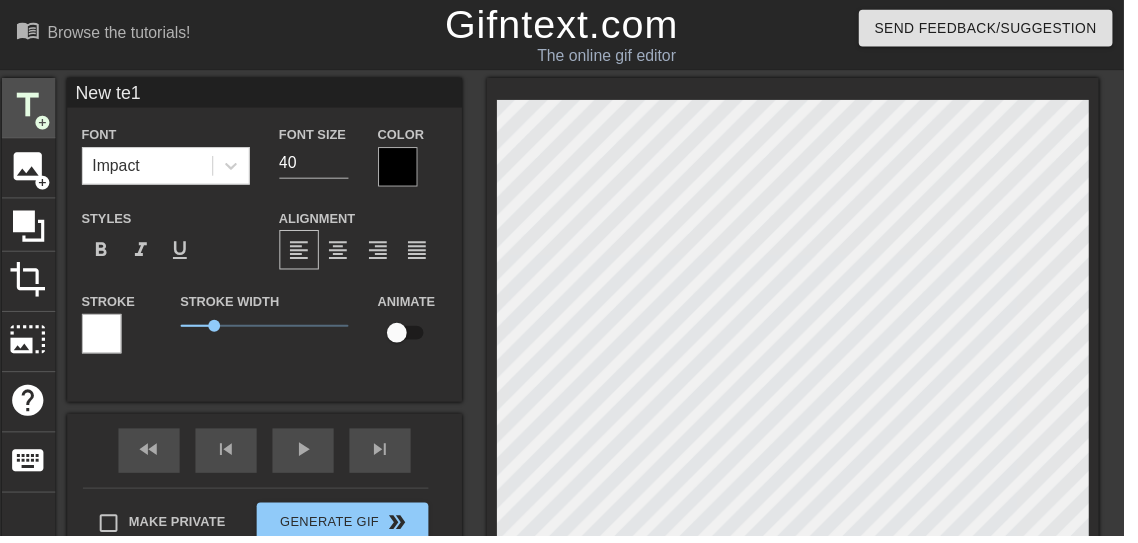 type on "New t1" 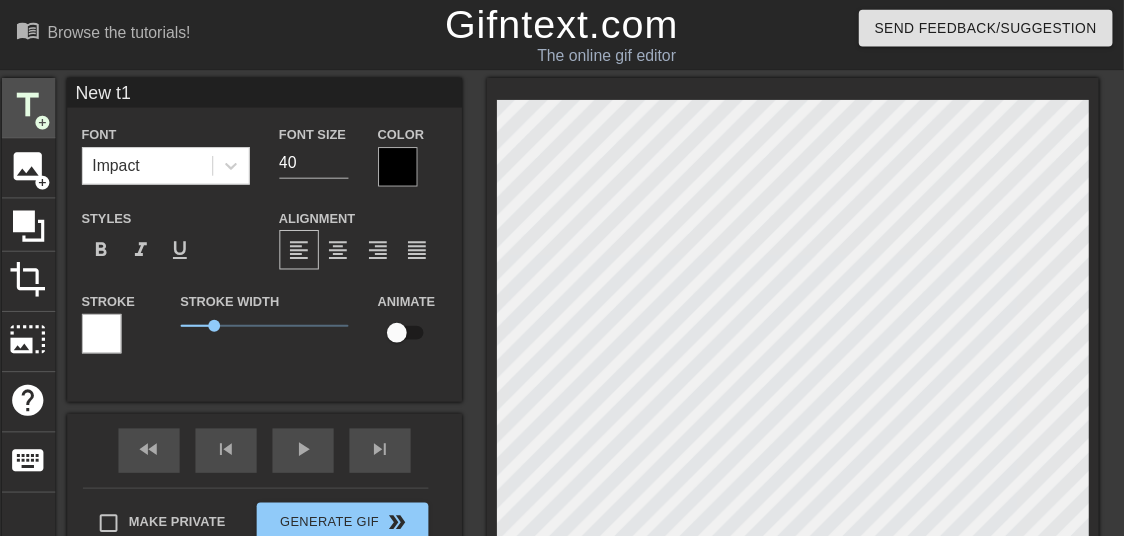 scroll, scrollTop: 0, scrollLeft: 1, axis: horizontal 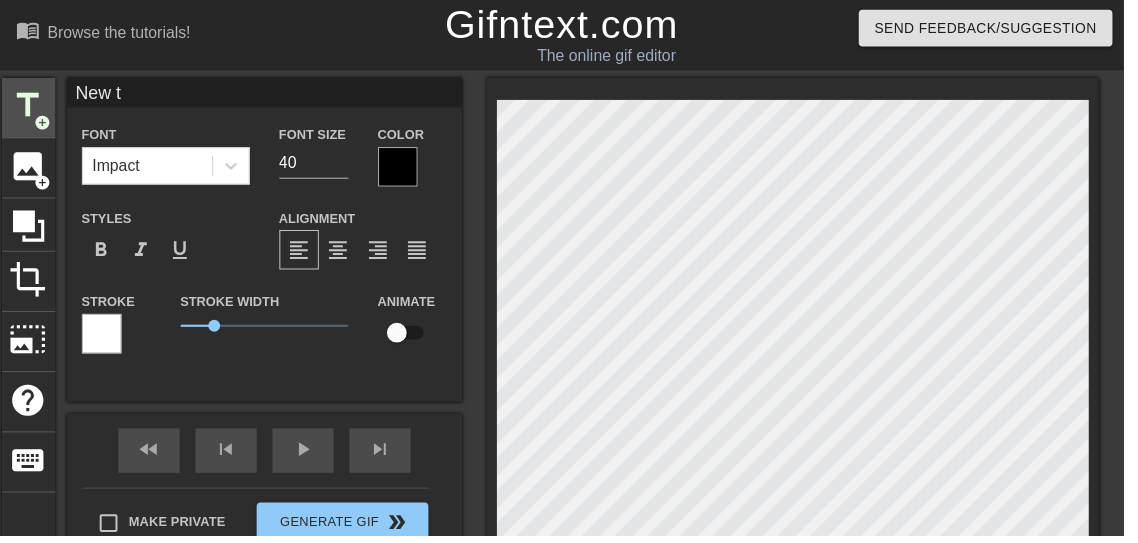 type on "New" 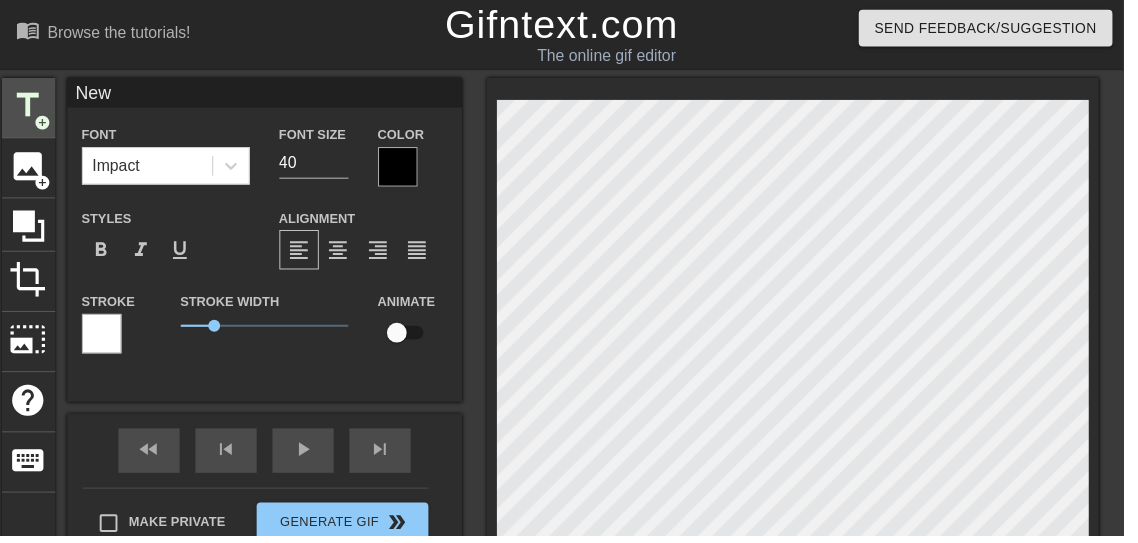 type on "New" 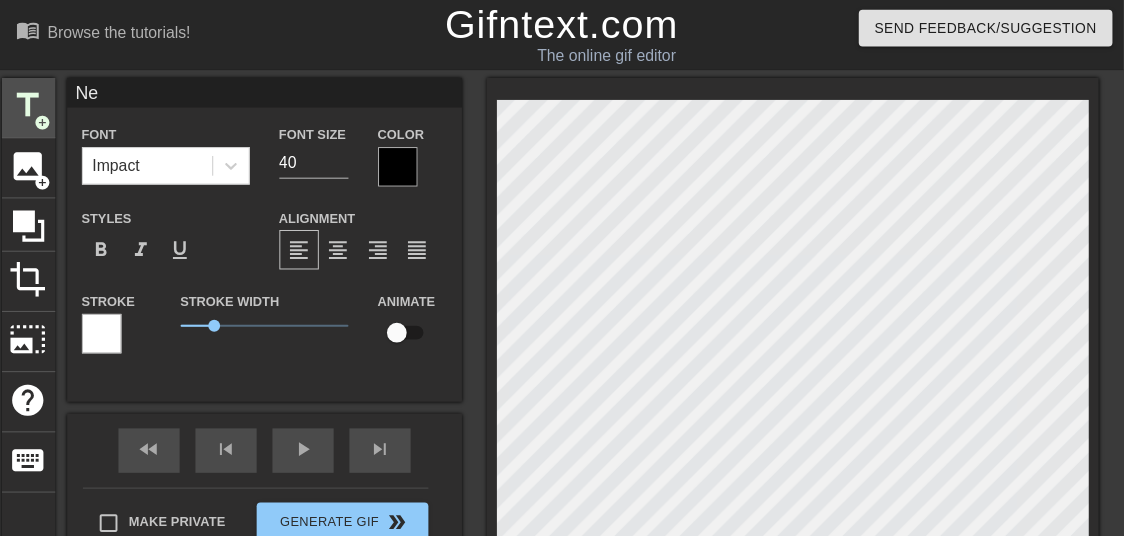 scroll, scrollTop: 0, scrollLeft: 0, axis: both 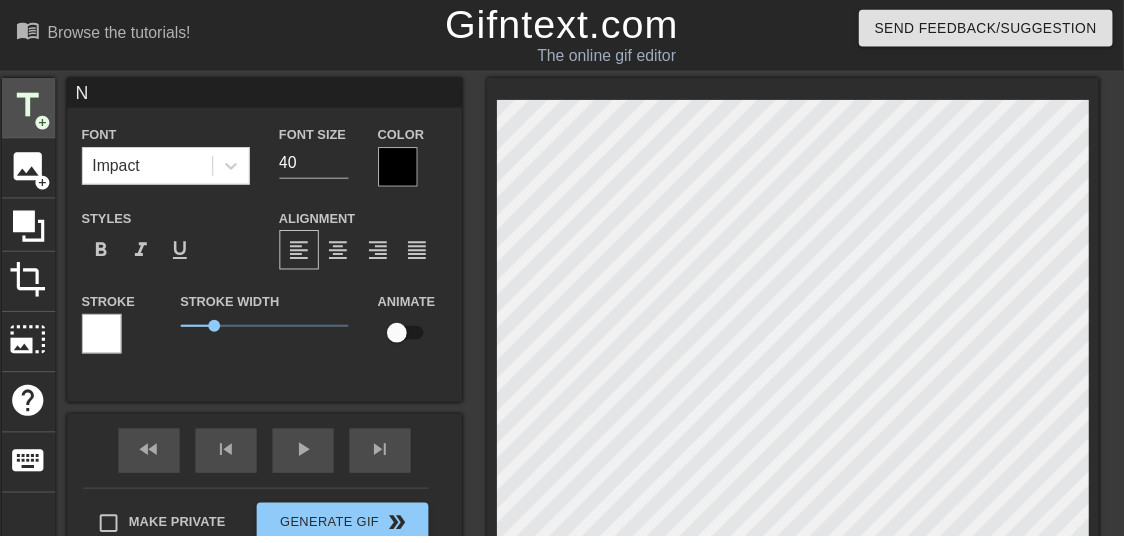 type 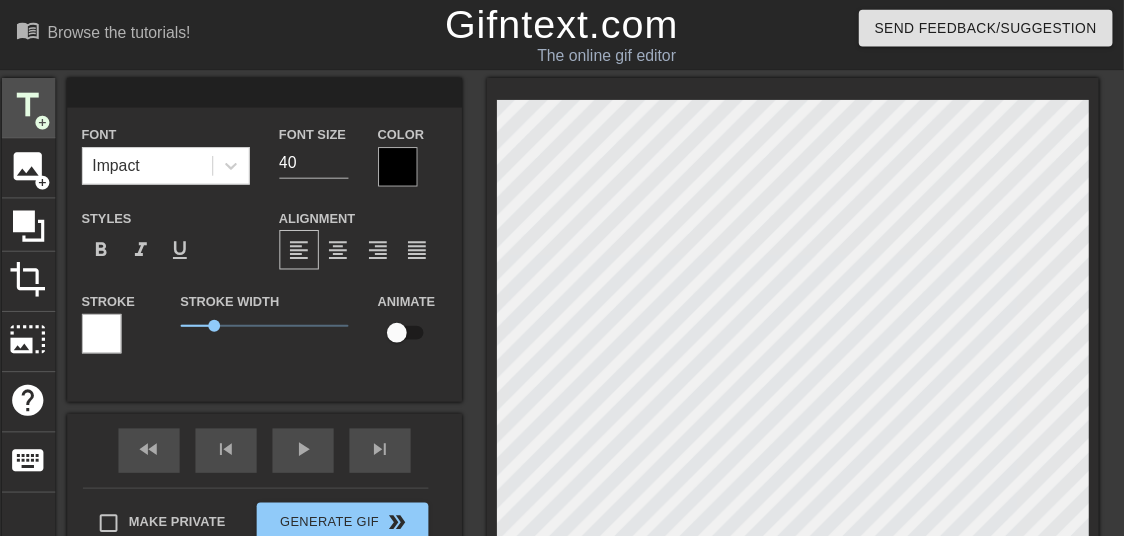 type on "O" 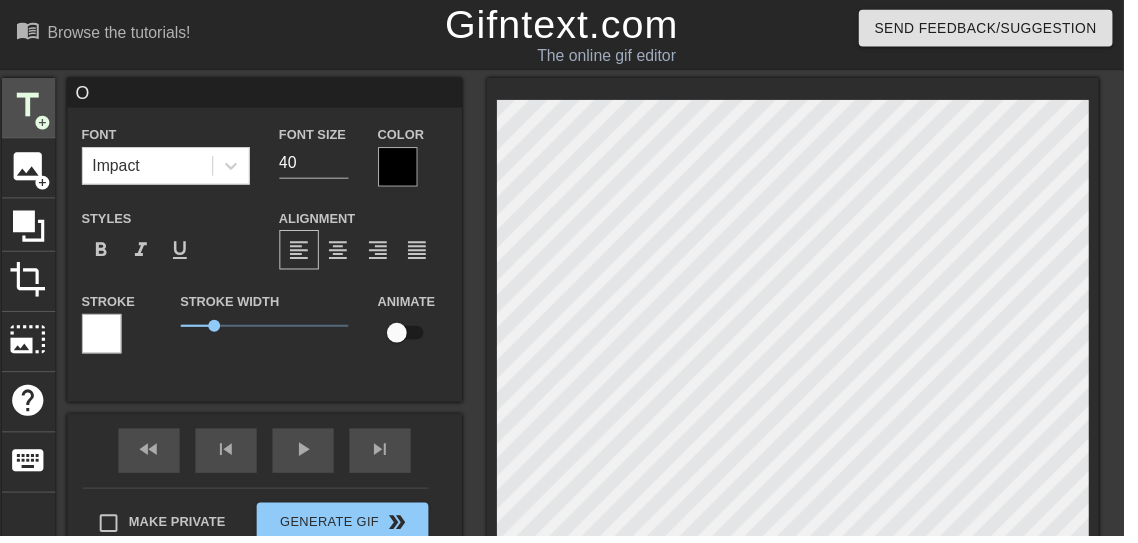 type on "Oo" 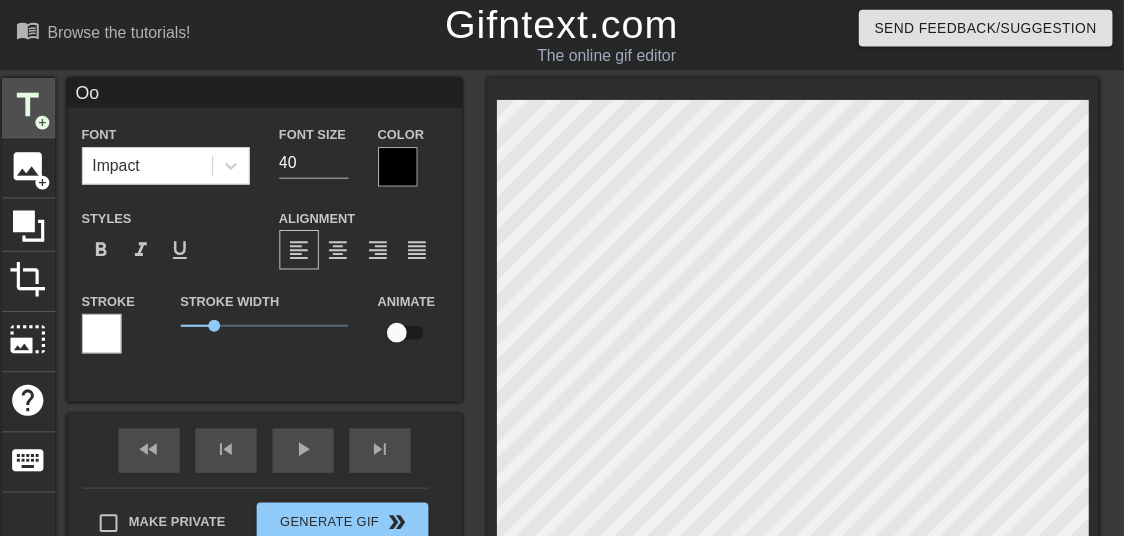 type on "Ooo" 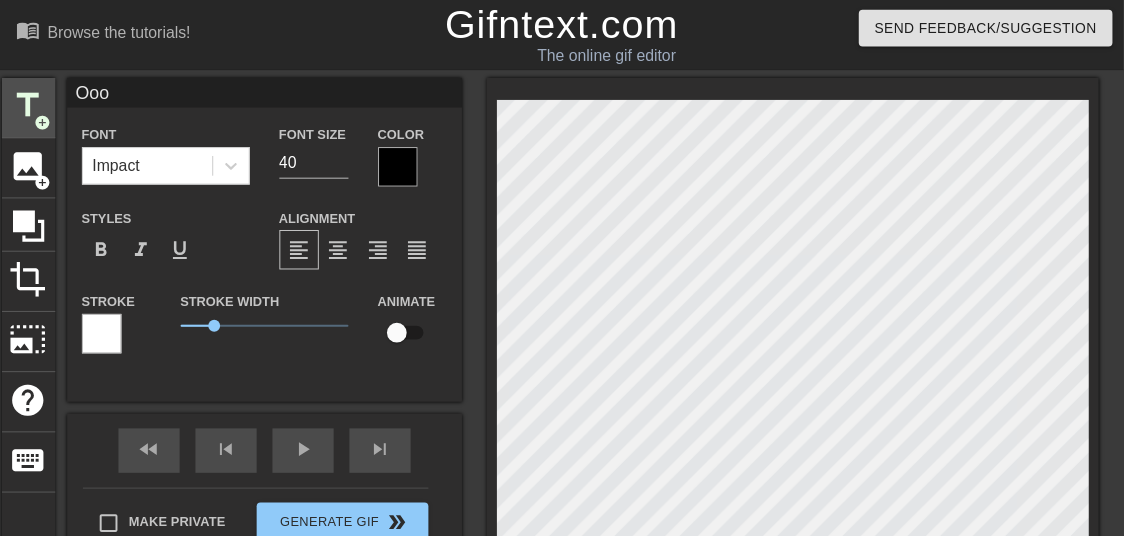 type on "Oooo" 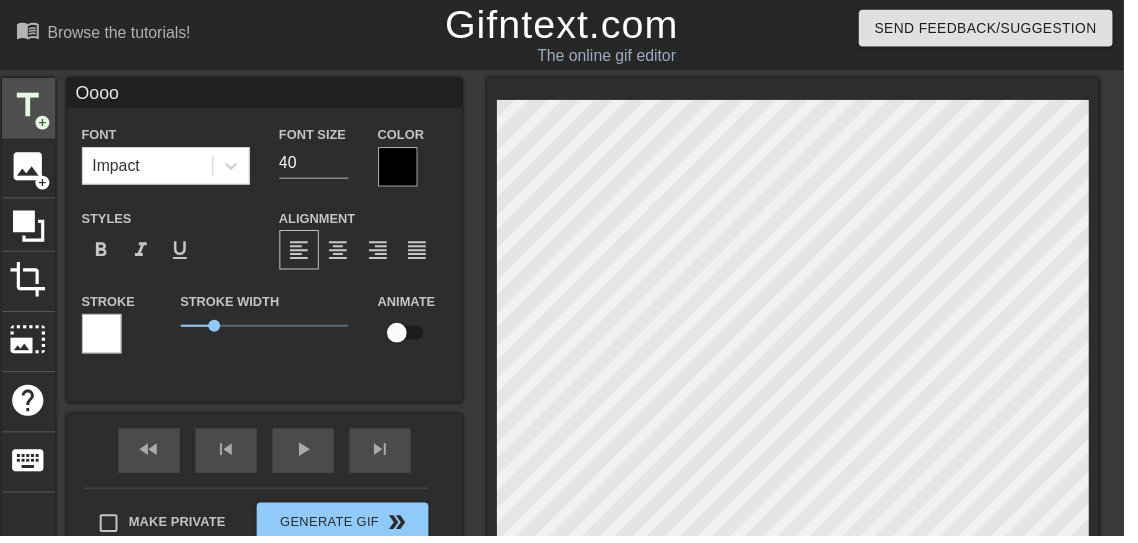 type on "Ooooo" 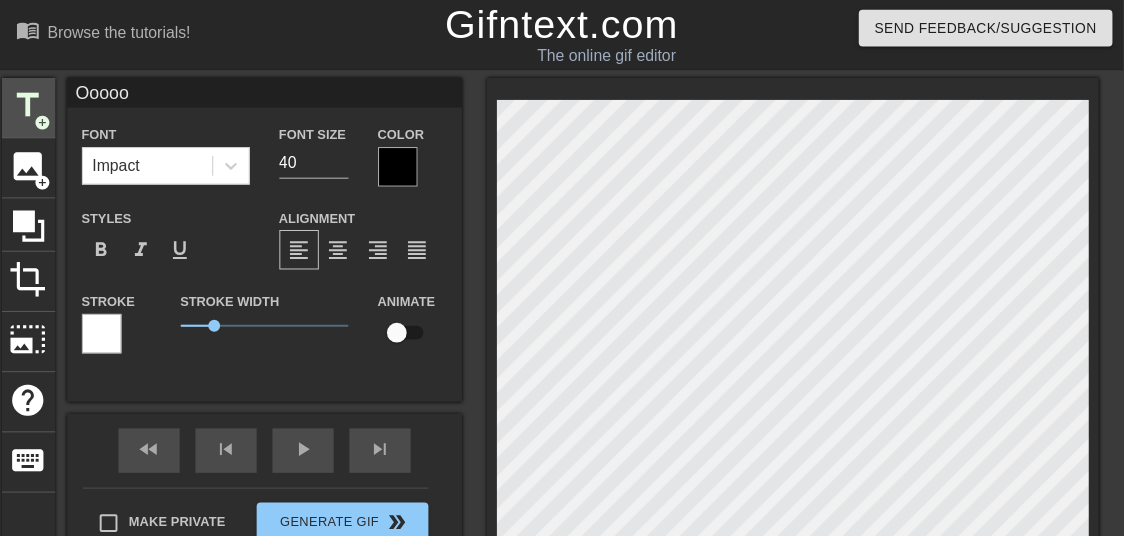 scroll, scrollTop: 0, scrollLeft: 0, axis: both 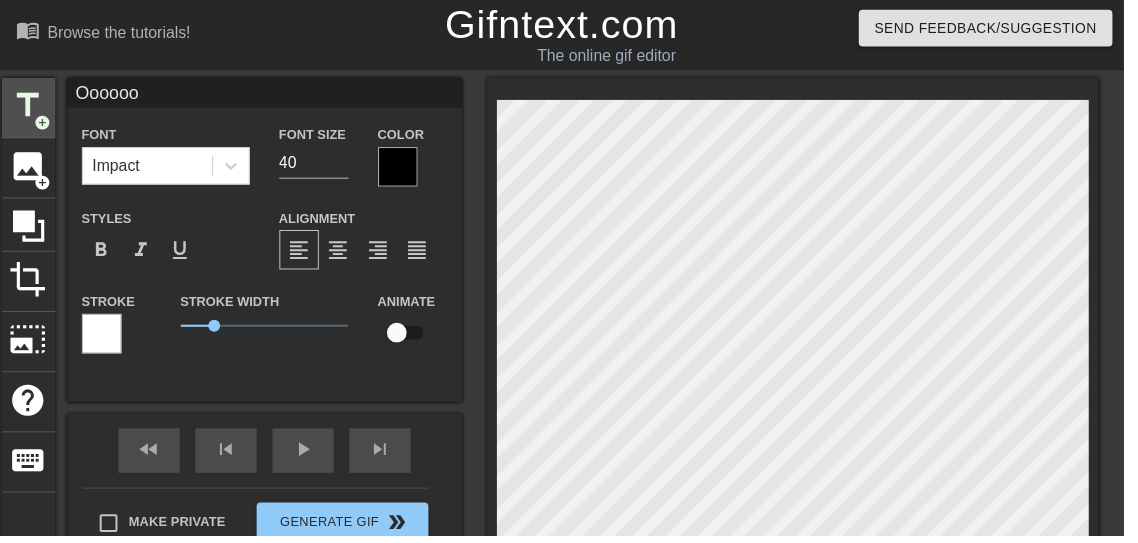 type on "Ooooo" 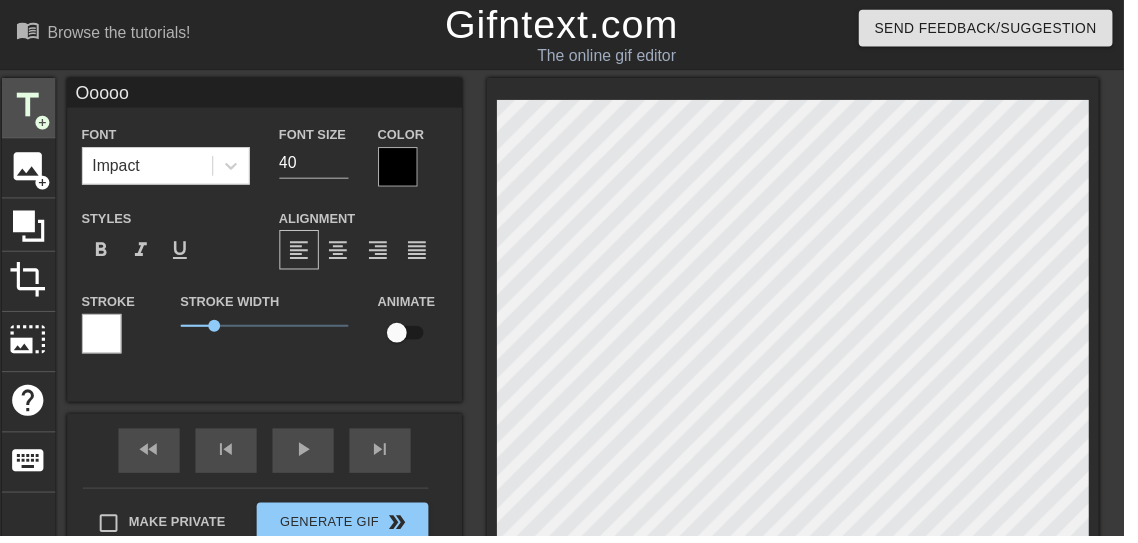 type on "Oooo" 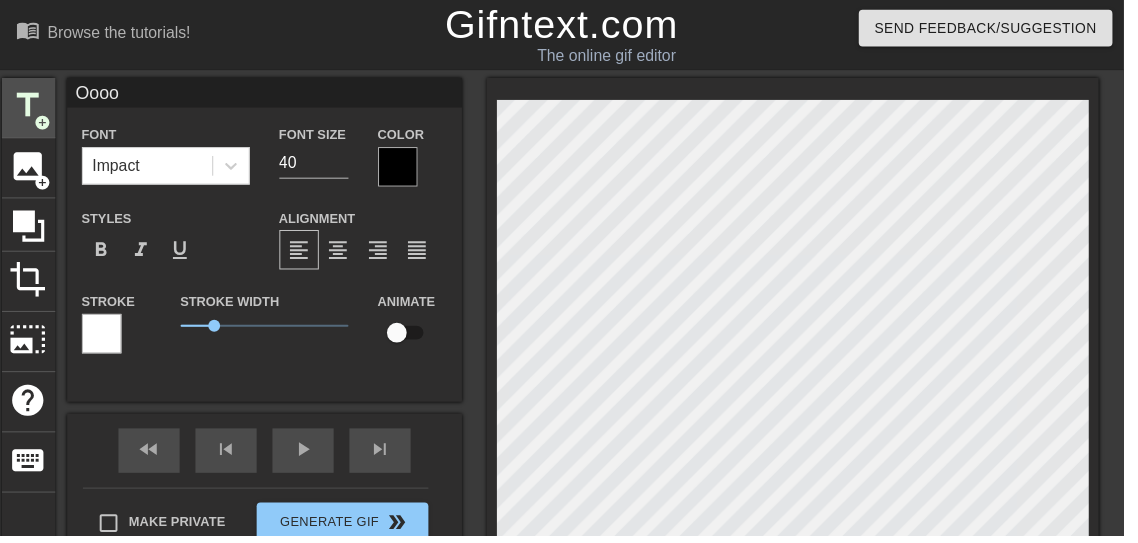 type on "Ooo" 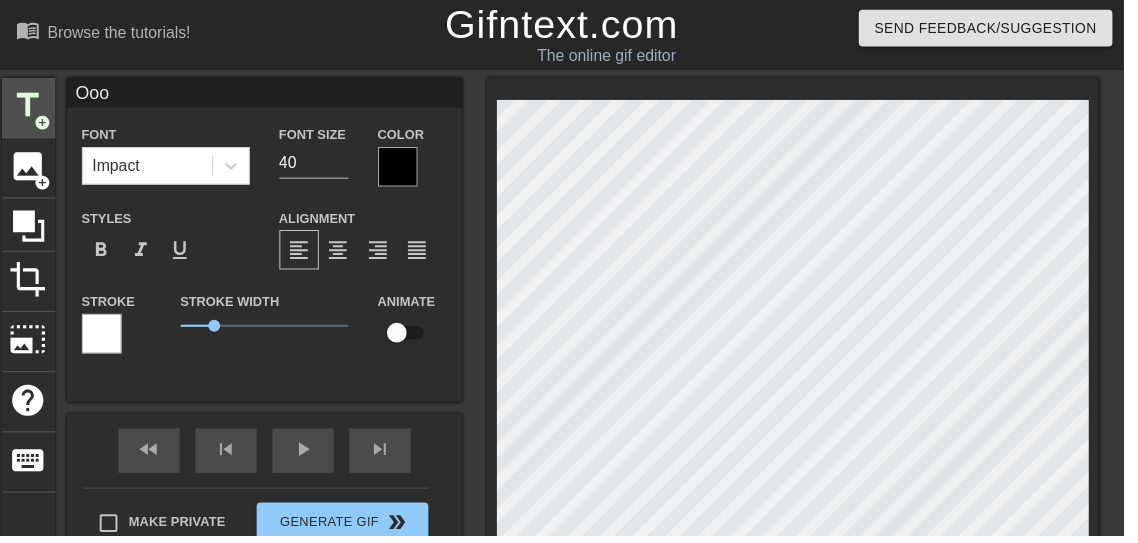 type on "OooO" 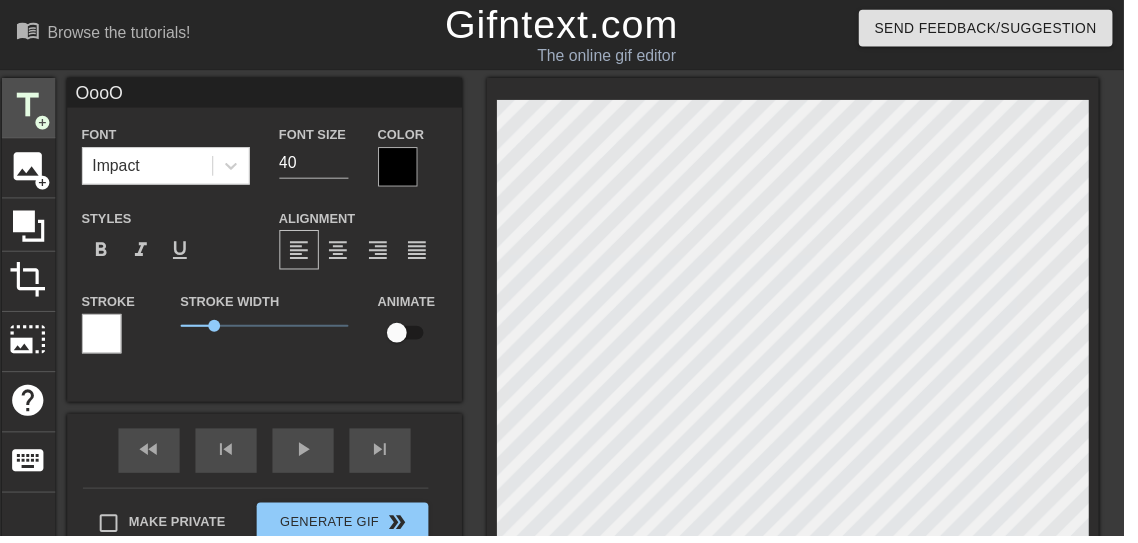 type on "OooOo" 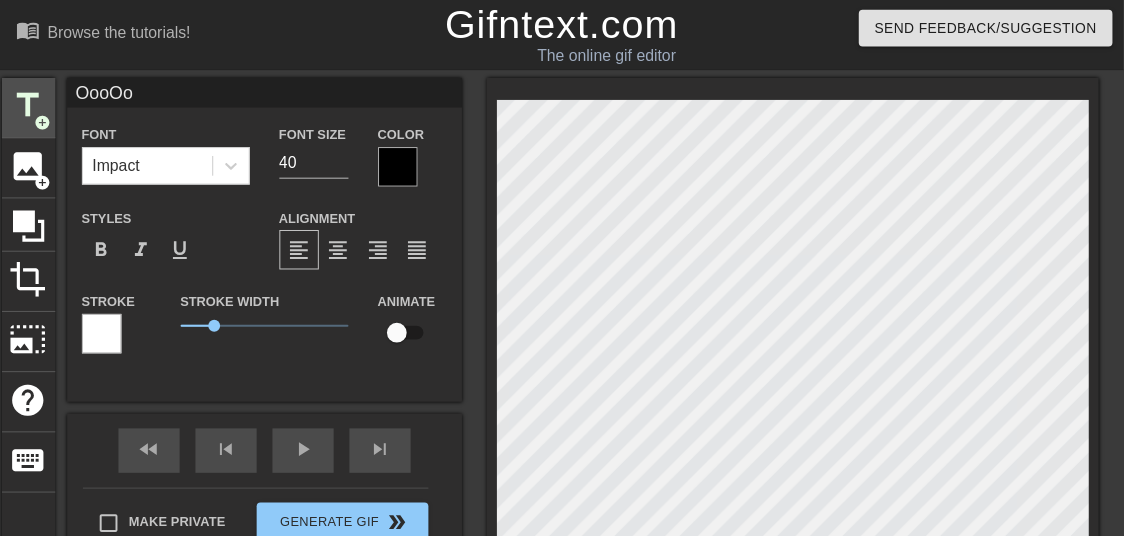 scroll, scrollTop: 0, scrollLeft: 0, axis: both 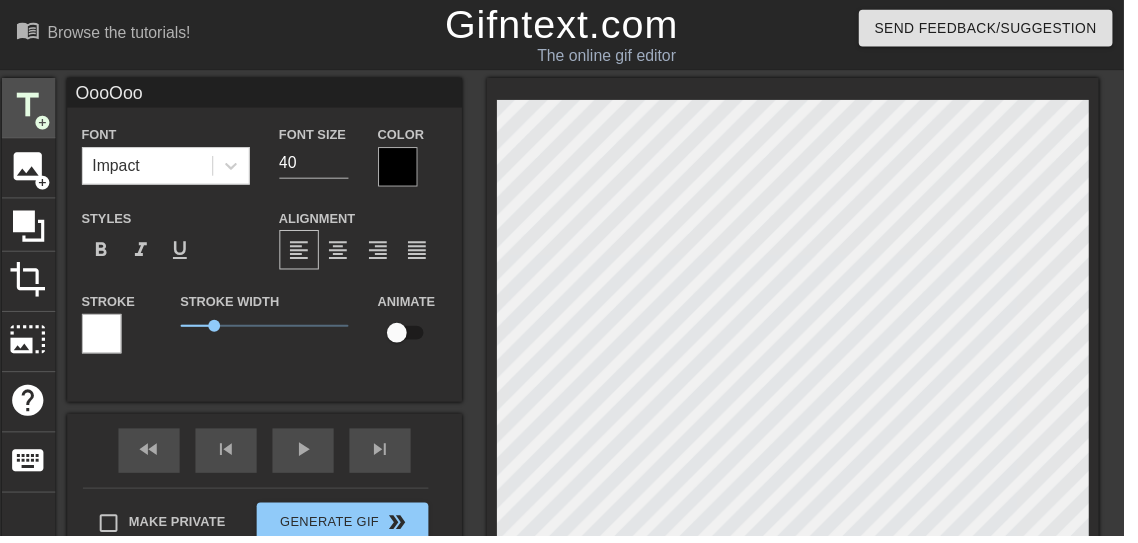 type on "OooOoo" 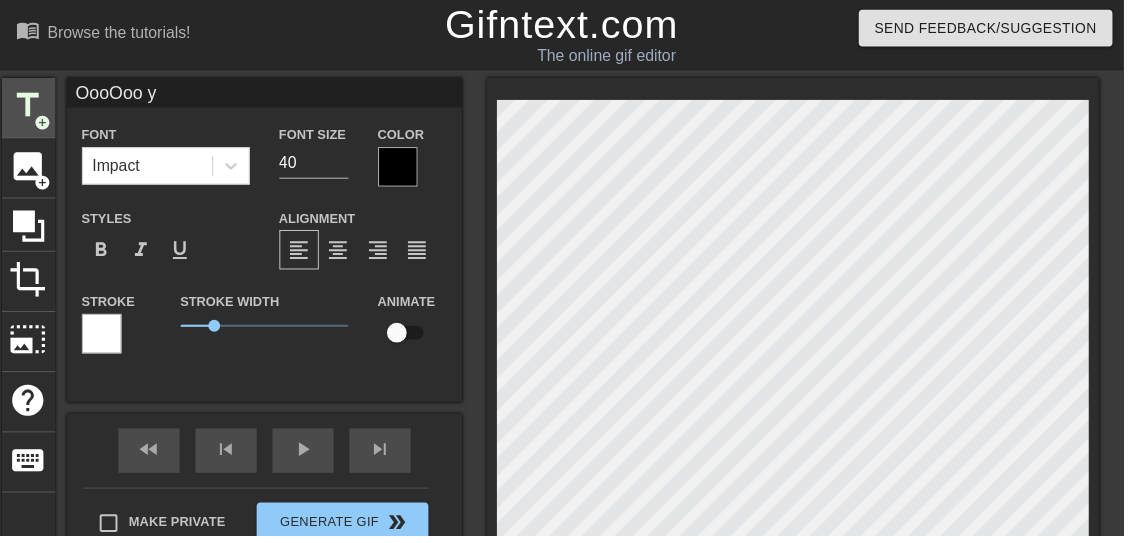 type on "OooOoo yo" 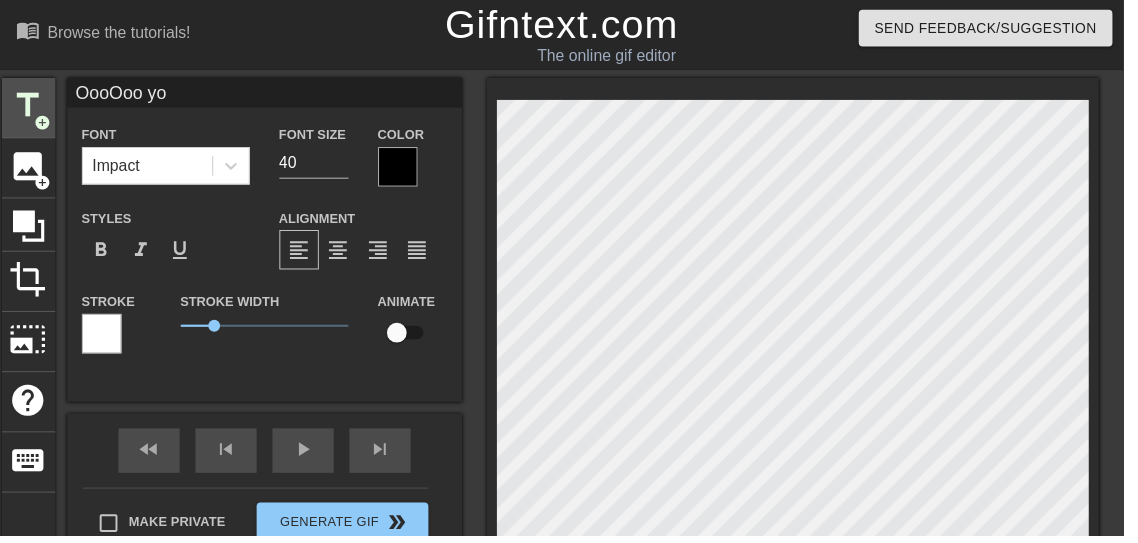 type on "OooOoo you" 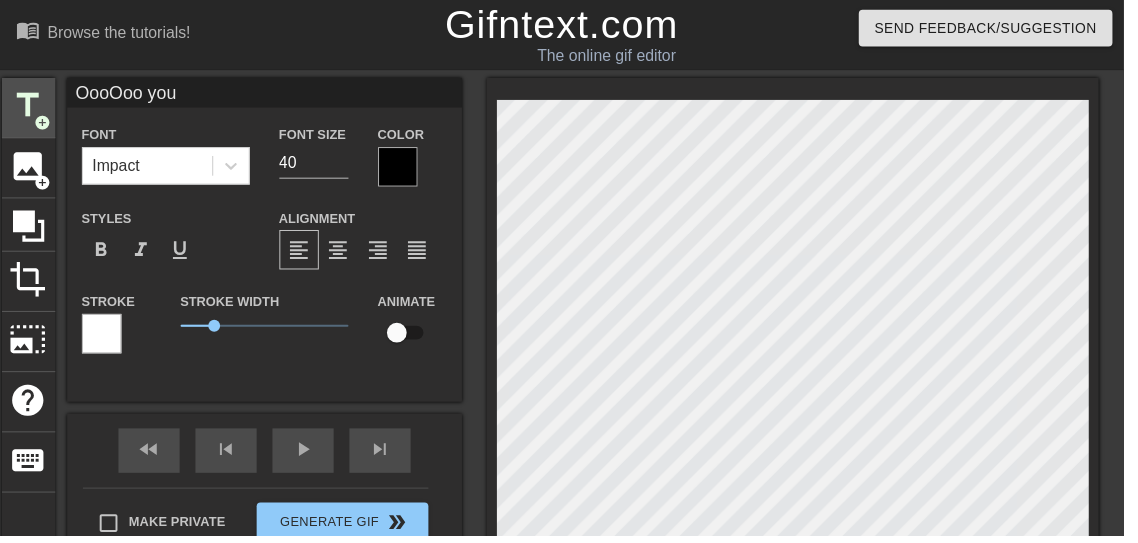 type on "OooOoo you" 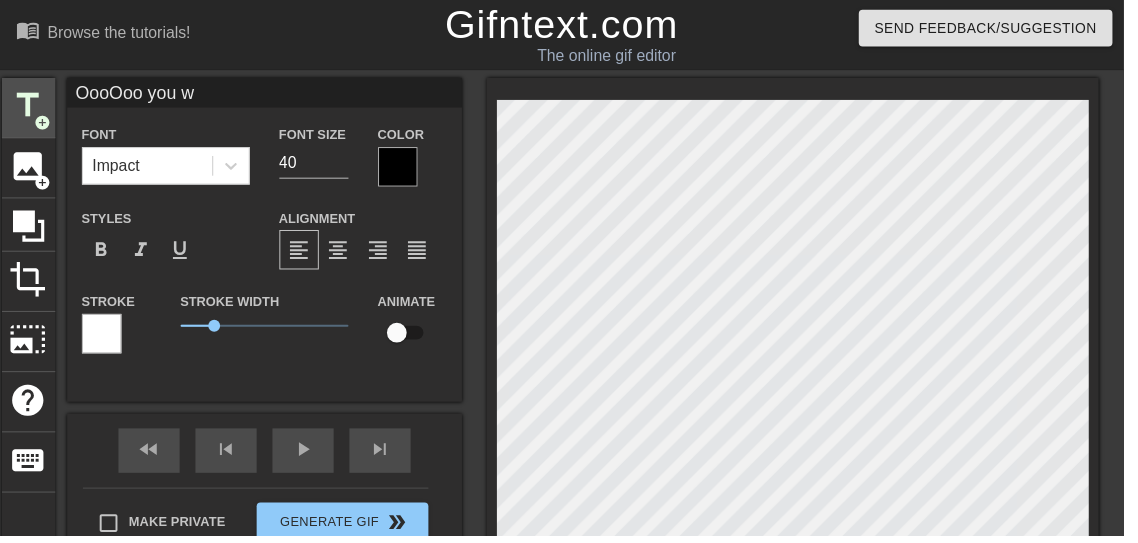 type on "OooOoo you wi" 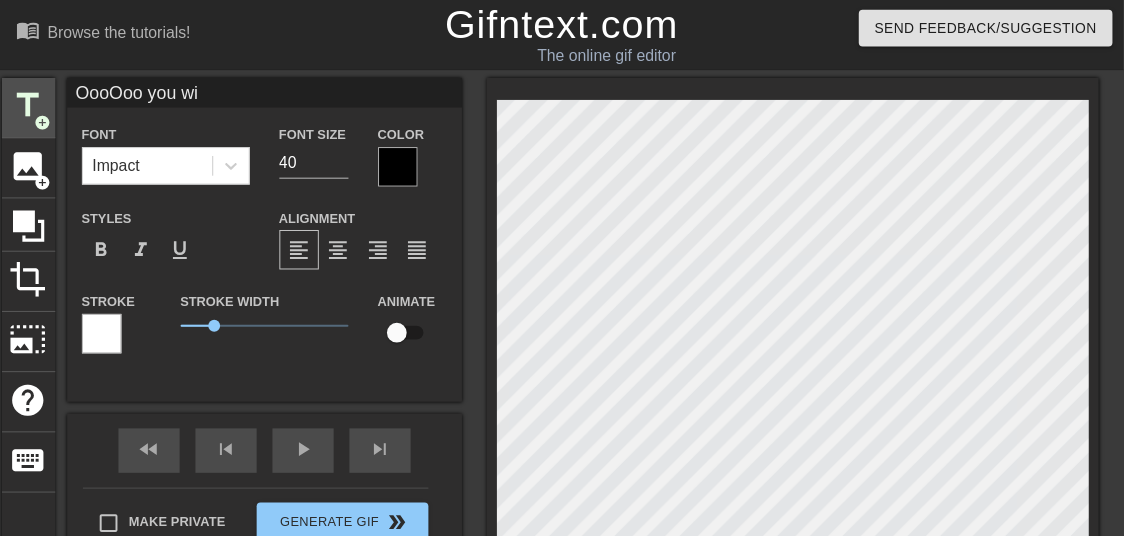 type on "OooOoo you wil" 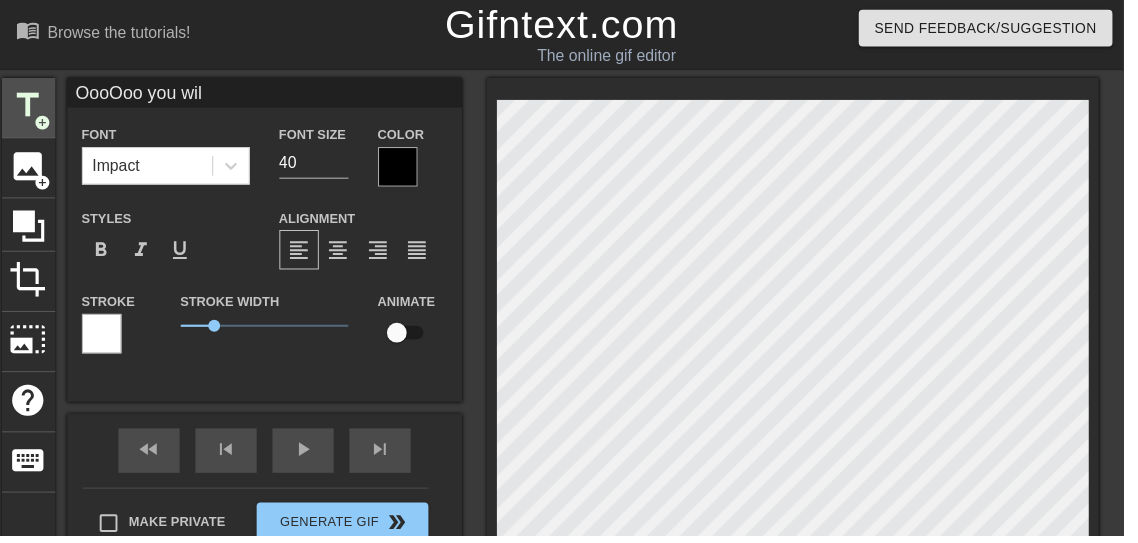 type on "OooOoo you will" 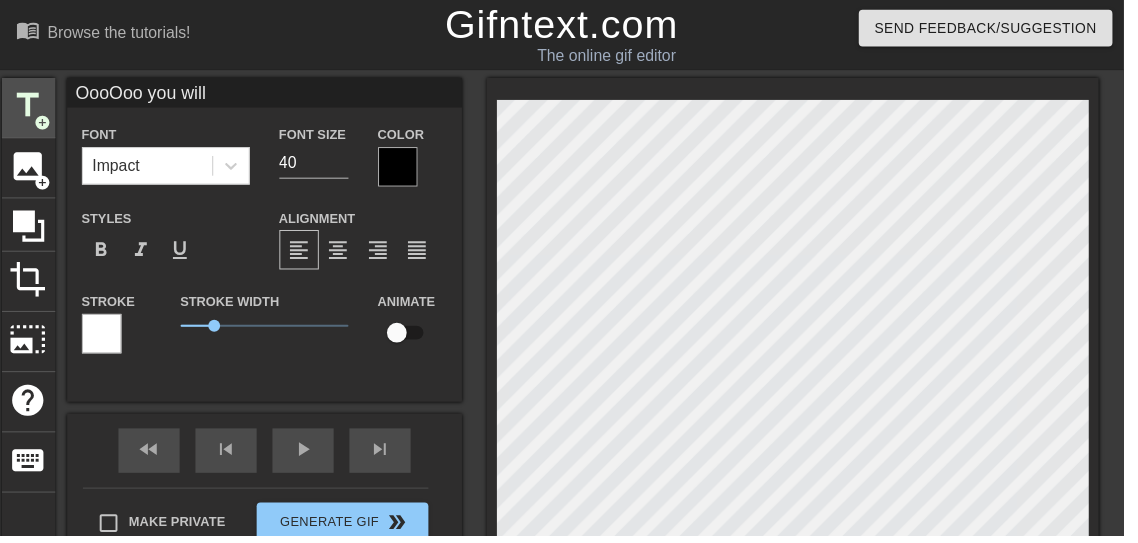 type on "OooOoo you wil" 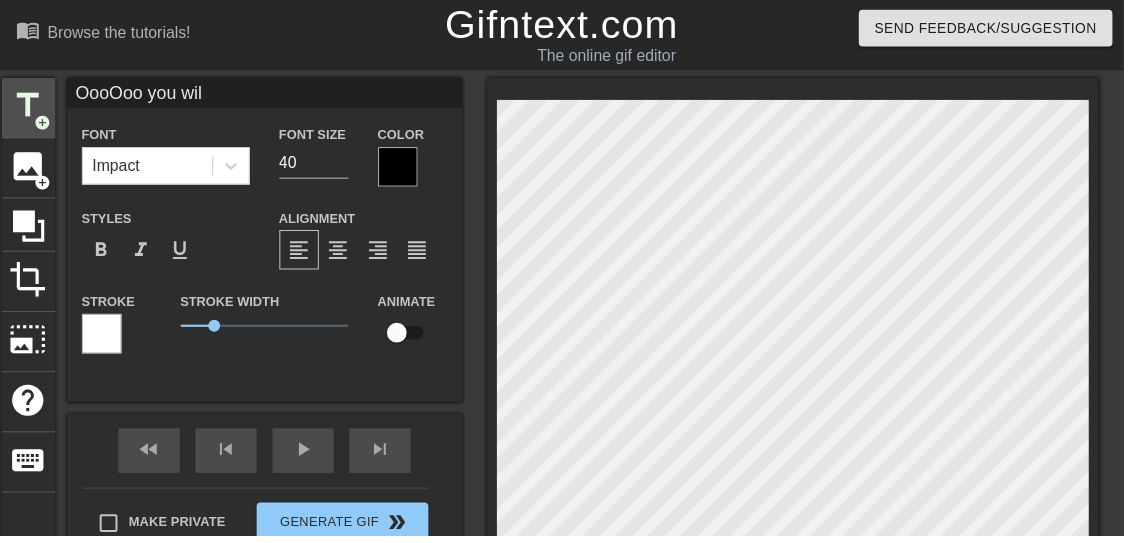 type on "OooOoo you wi" 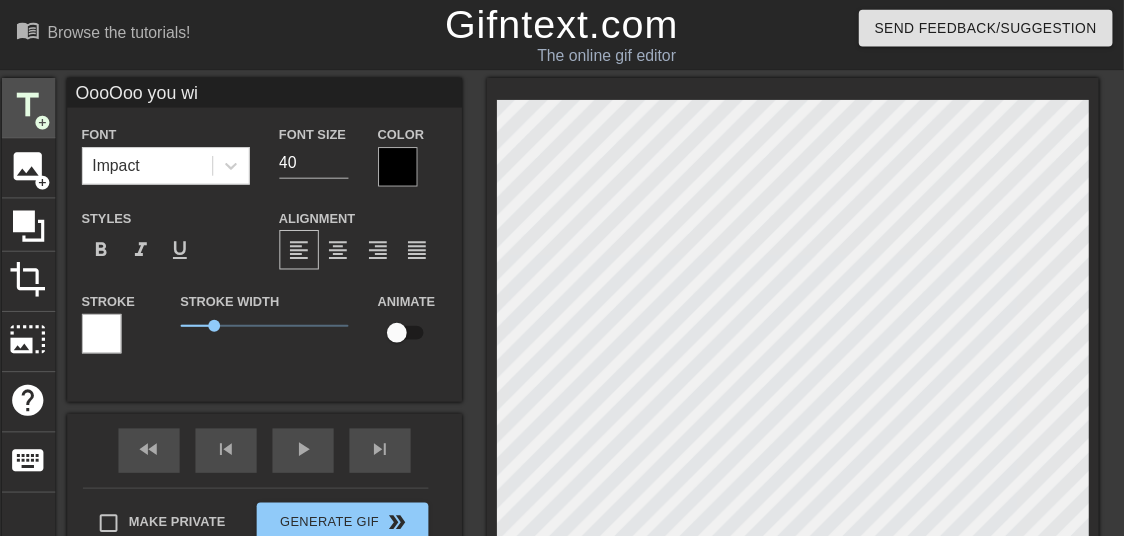 type on "OooOoo you w" 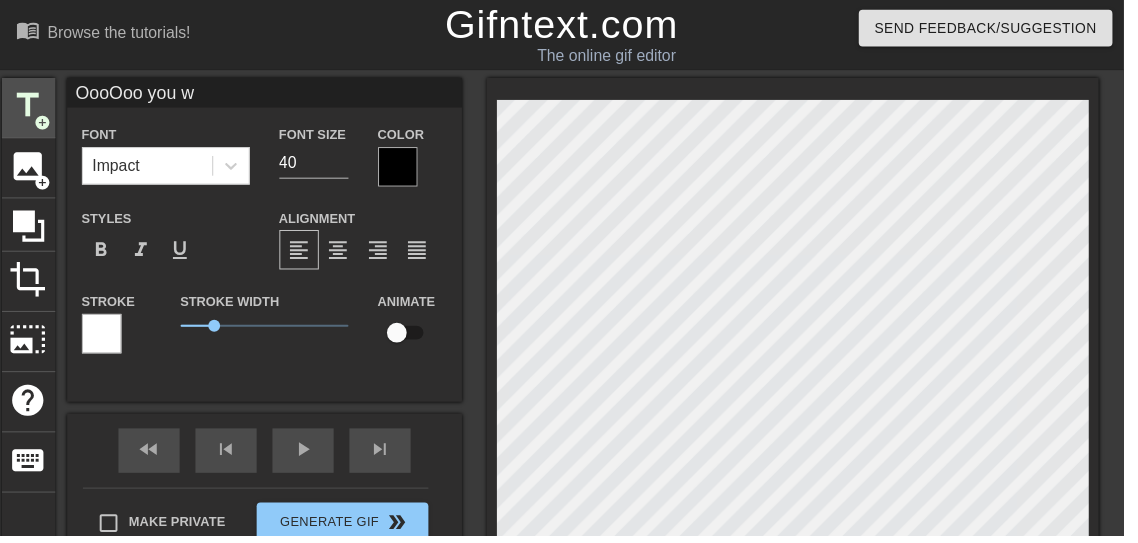 type on "OooOoo you" 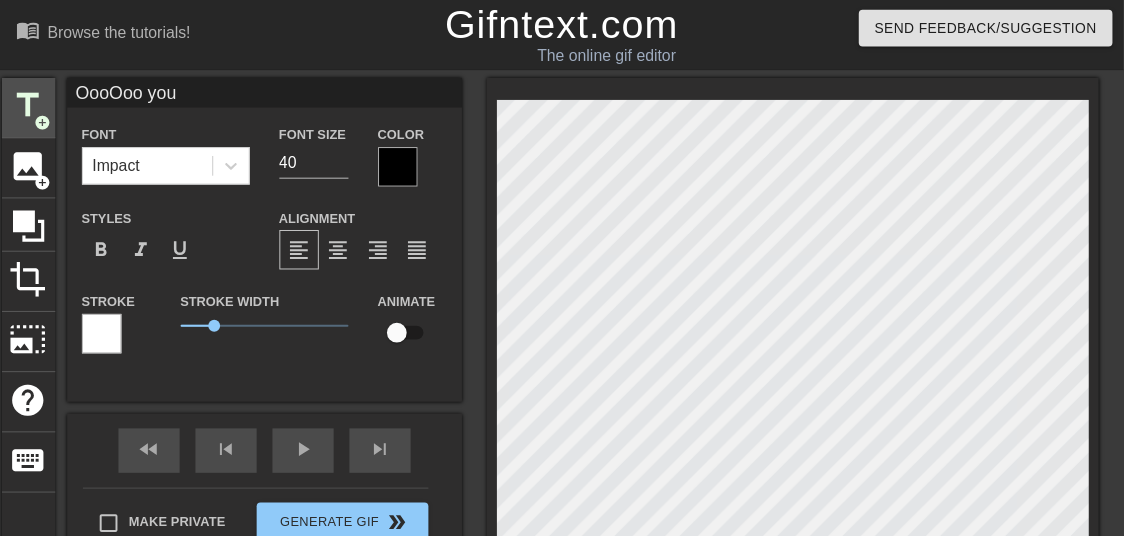type on "OooOoo you" 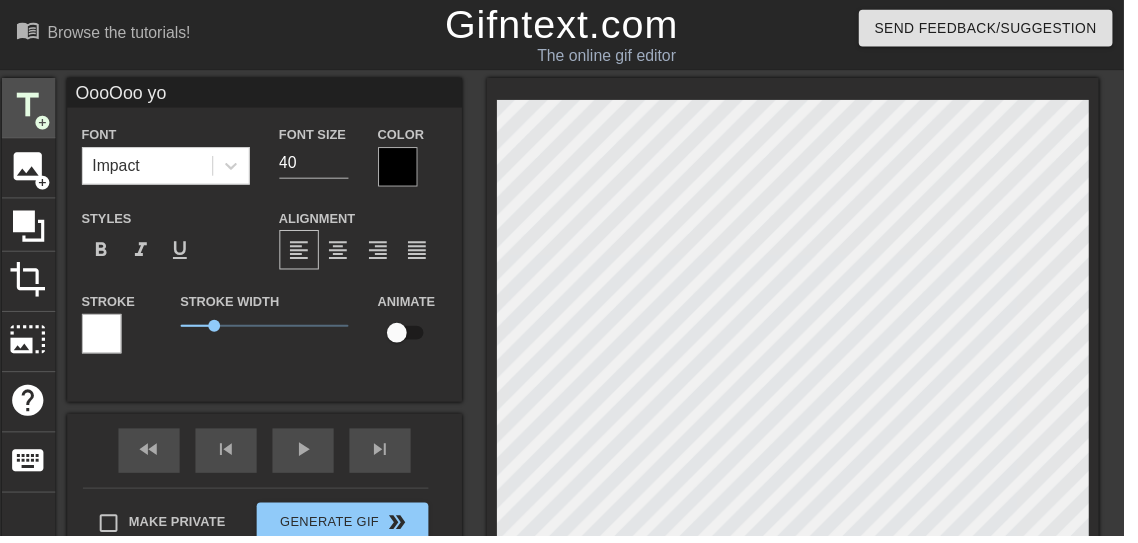 type on "OooOoo y" 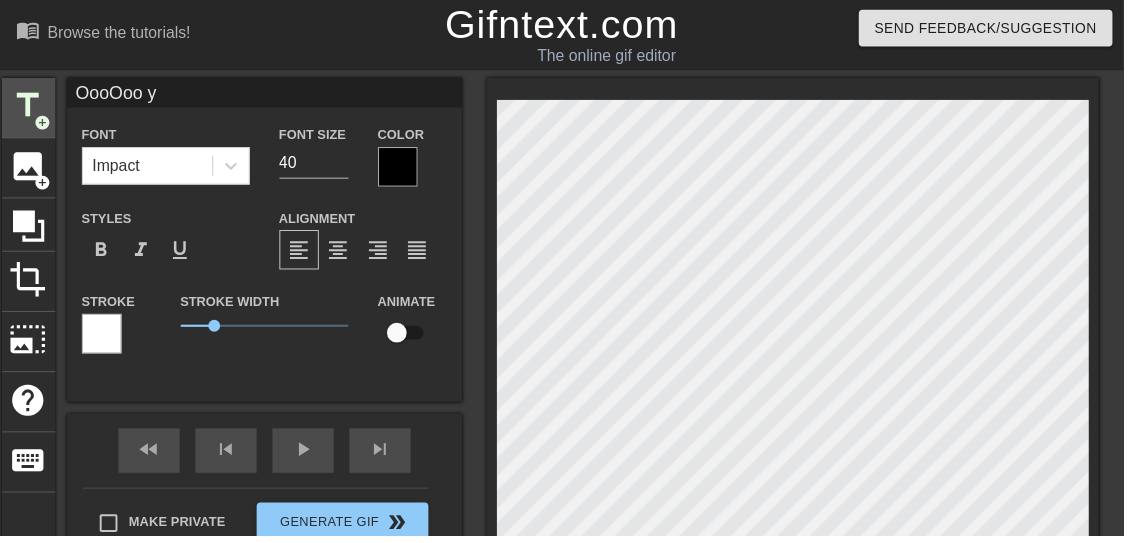 type on "OooOoo" 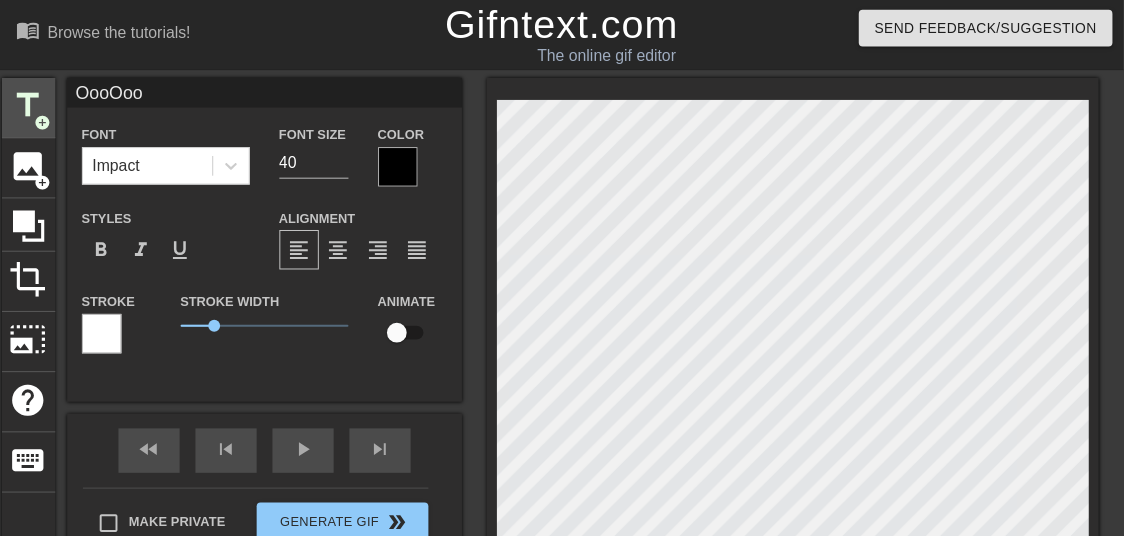 type on "OooOoo" 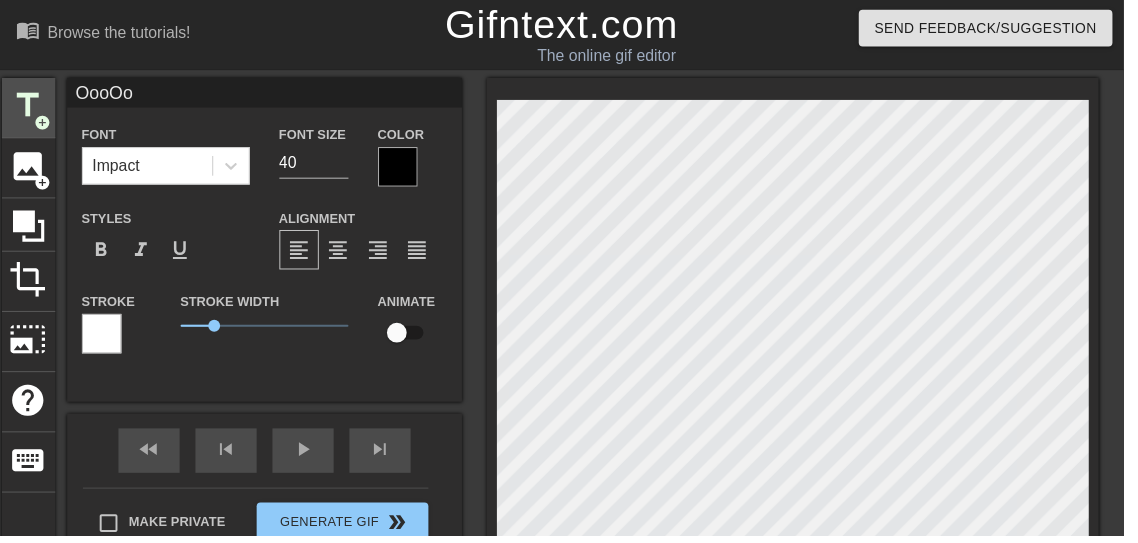 type 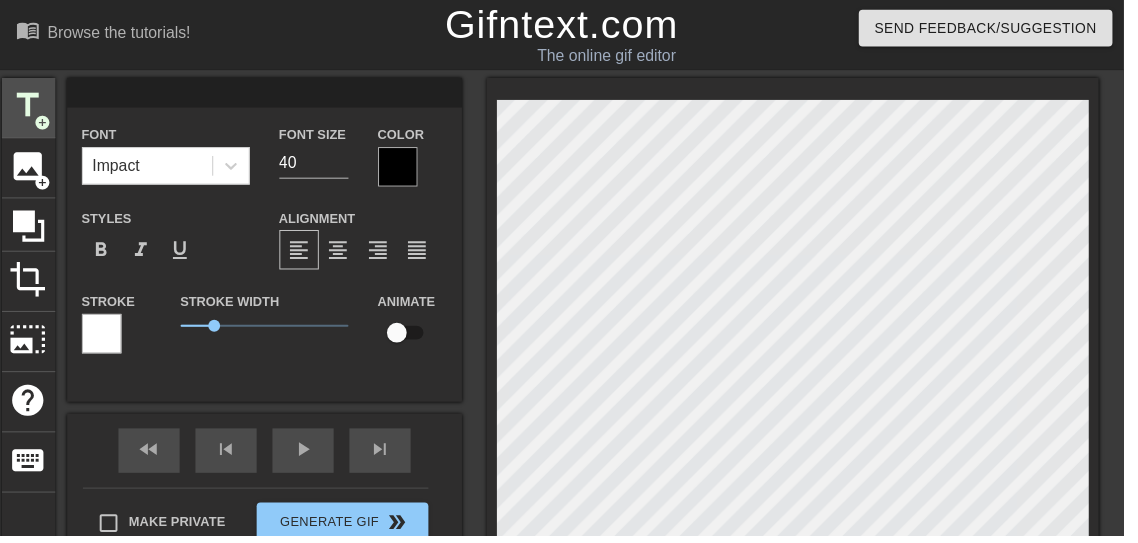 scroll, scrollTop: 0, scrollLeft: 0, axis: both 